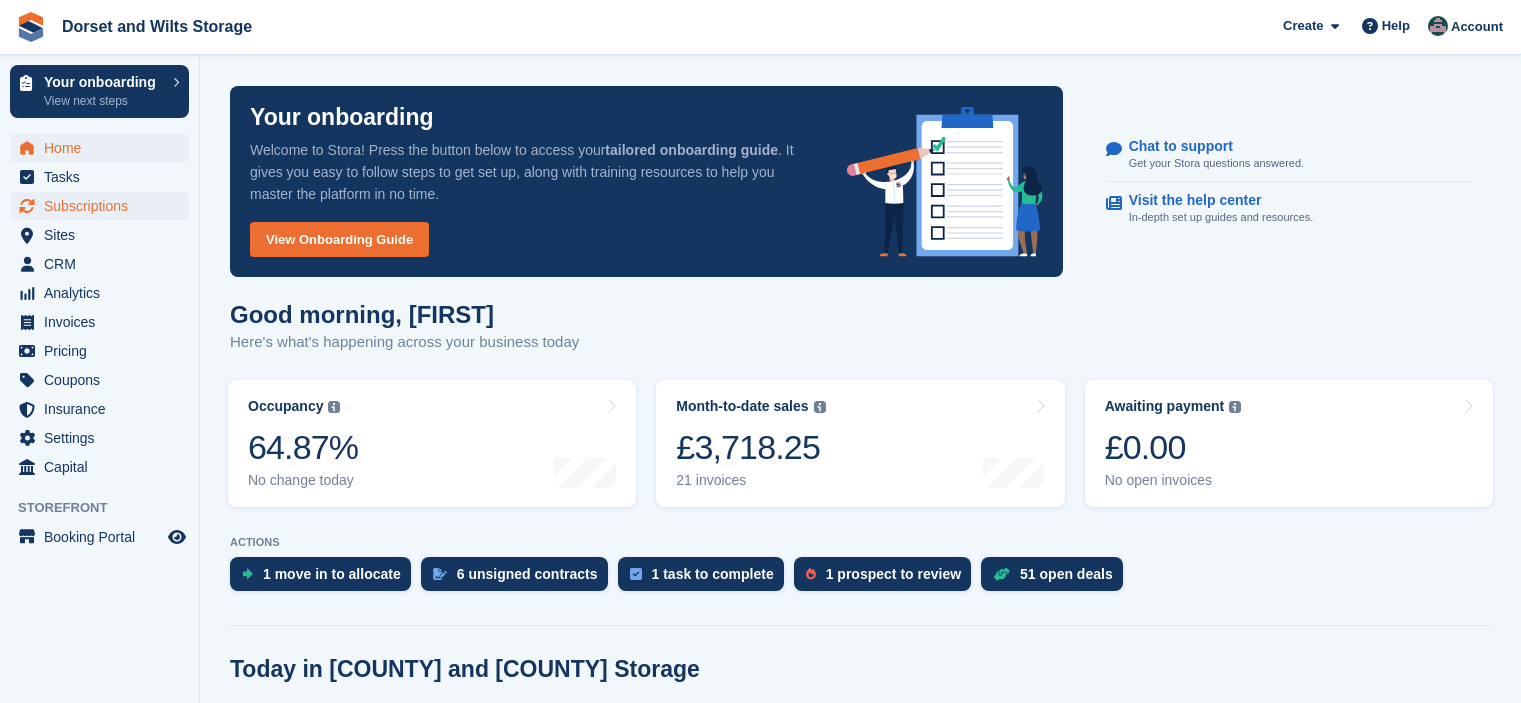 scroll, scrollTop: 400, scrollLeft: 0, axis: vertical 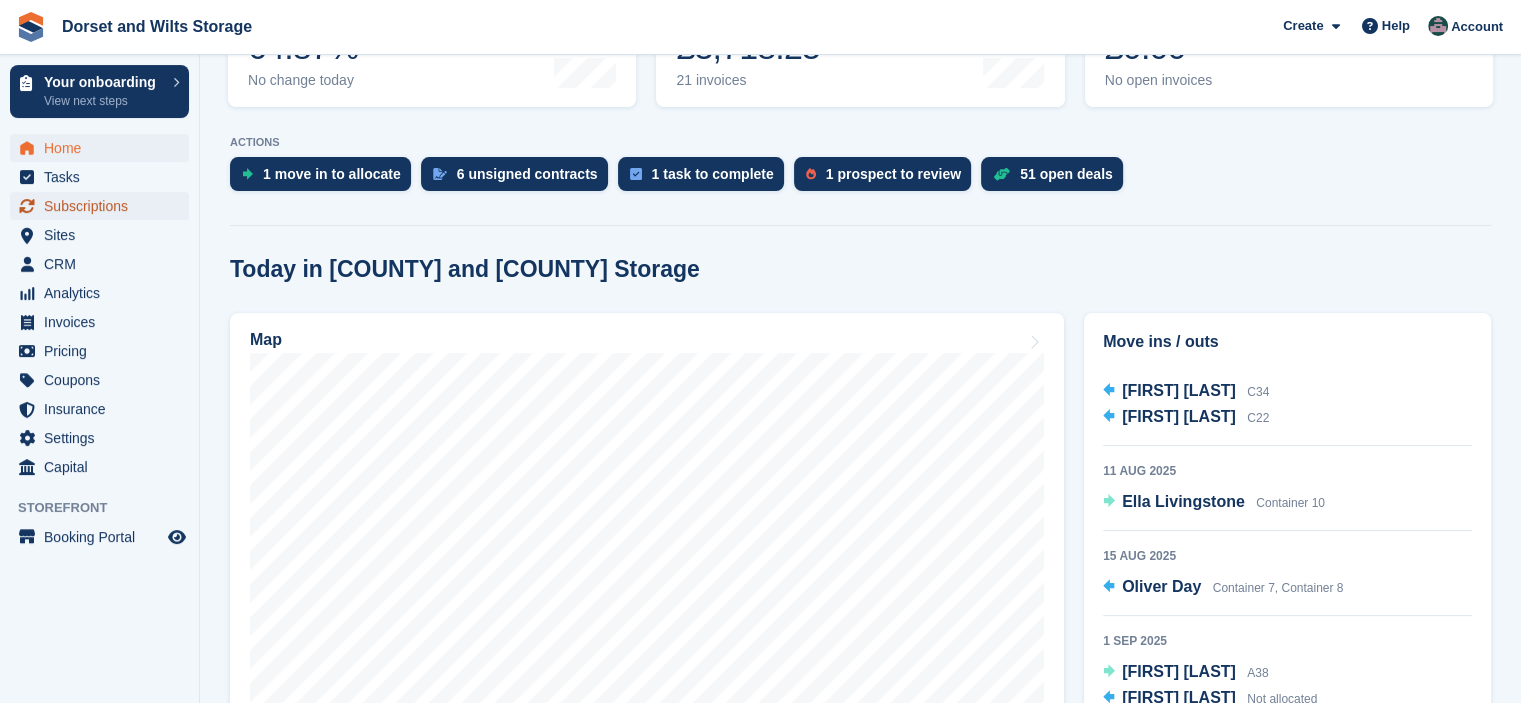 click on "Subscriptions" at bounding box center (104, 206) 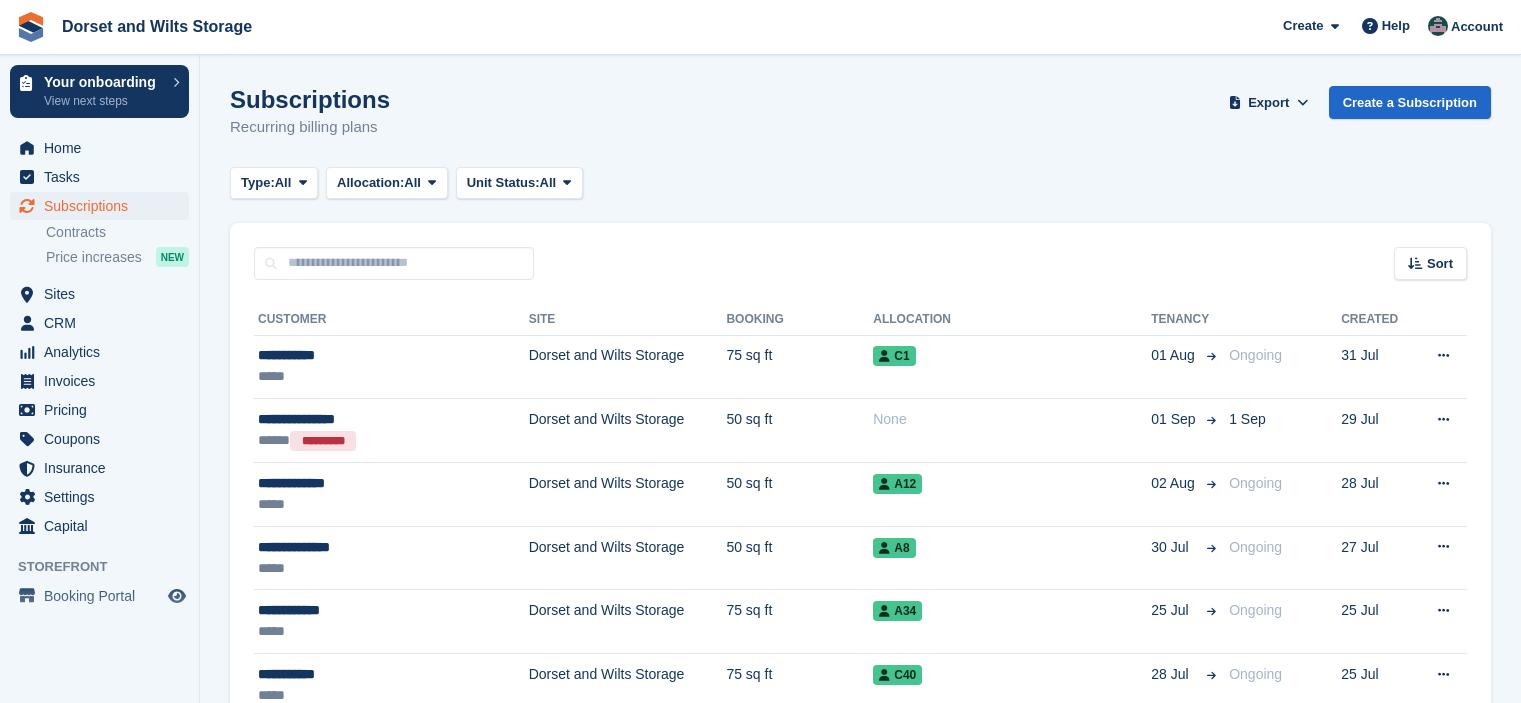 scroll, scrollTop: 0, scrollLeft: 0, axis: both 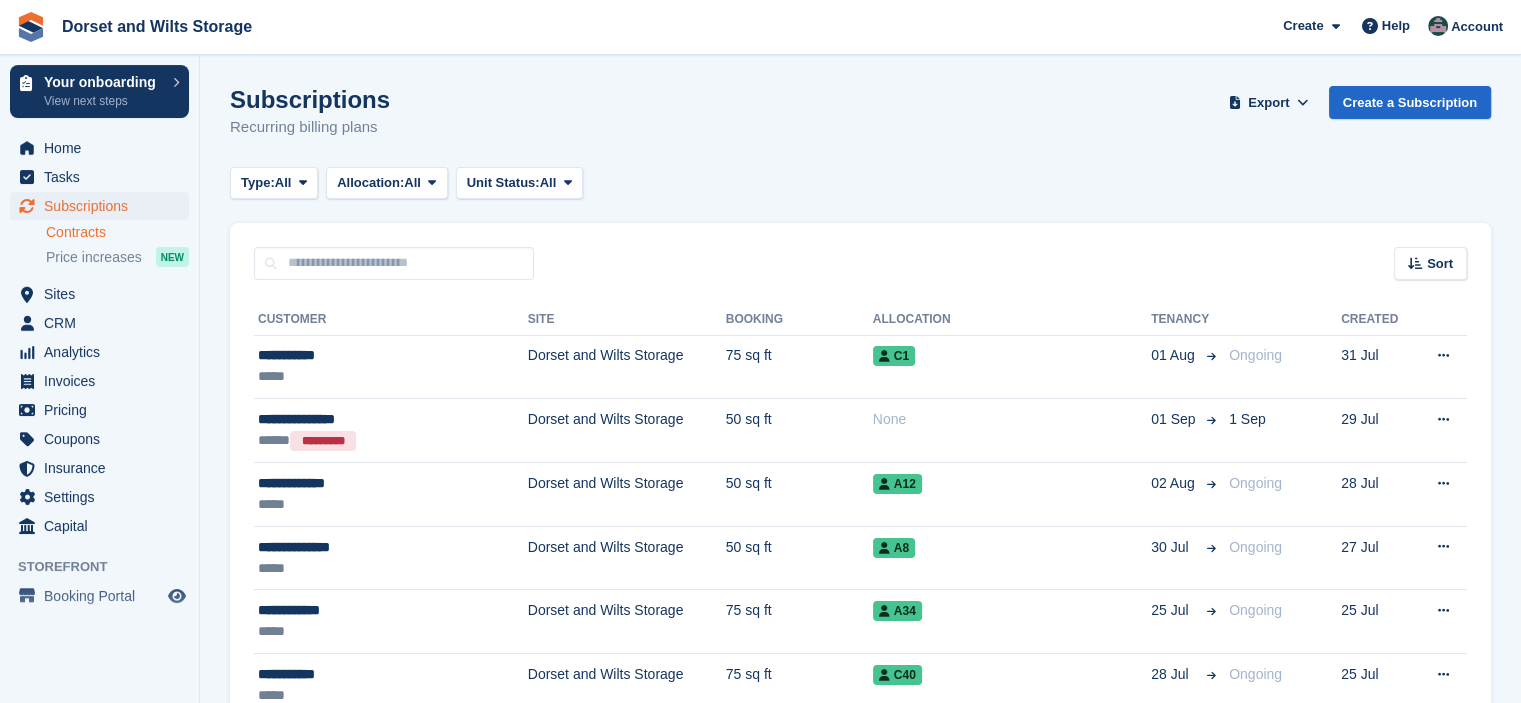 click on "Contracts" at bounding box center (117, 232) 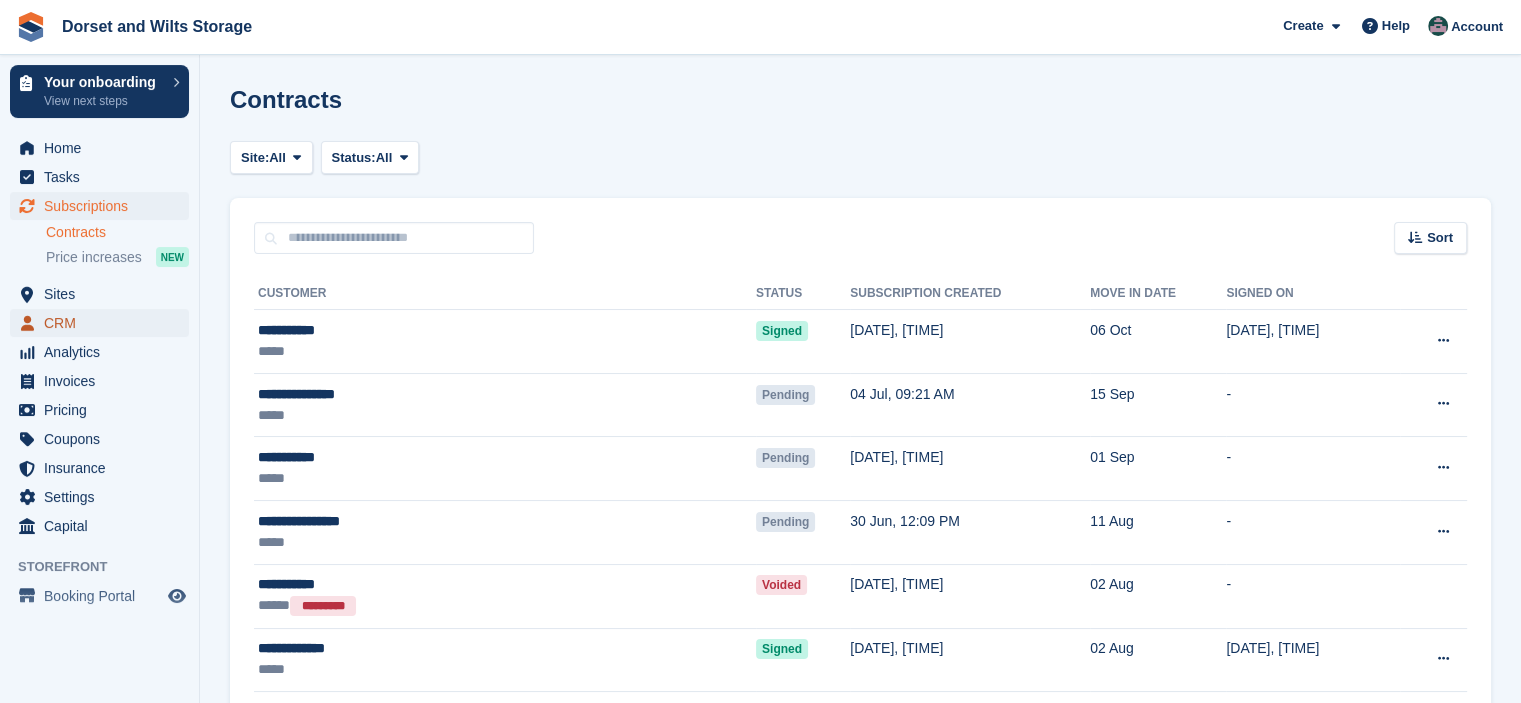 click on "CRM" at bounding box center (104, 323) 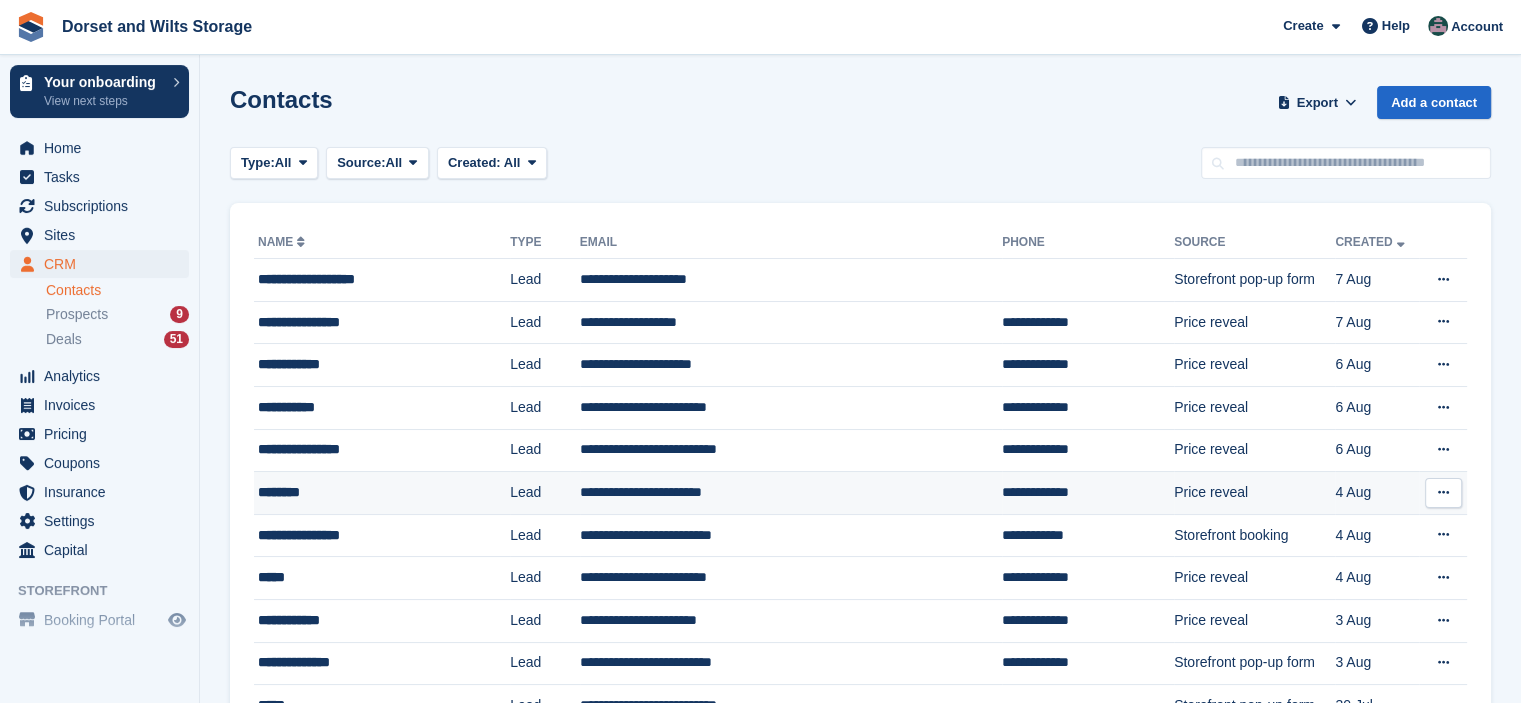 scroll, scrollTop: 100, scrollLeft: 0, axis: vertical 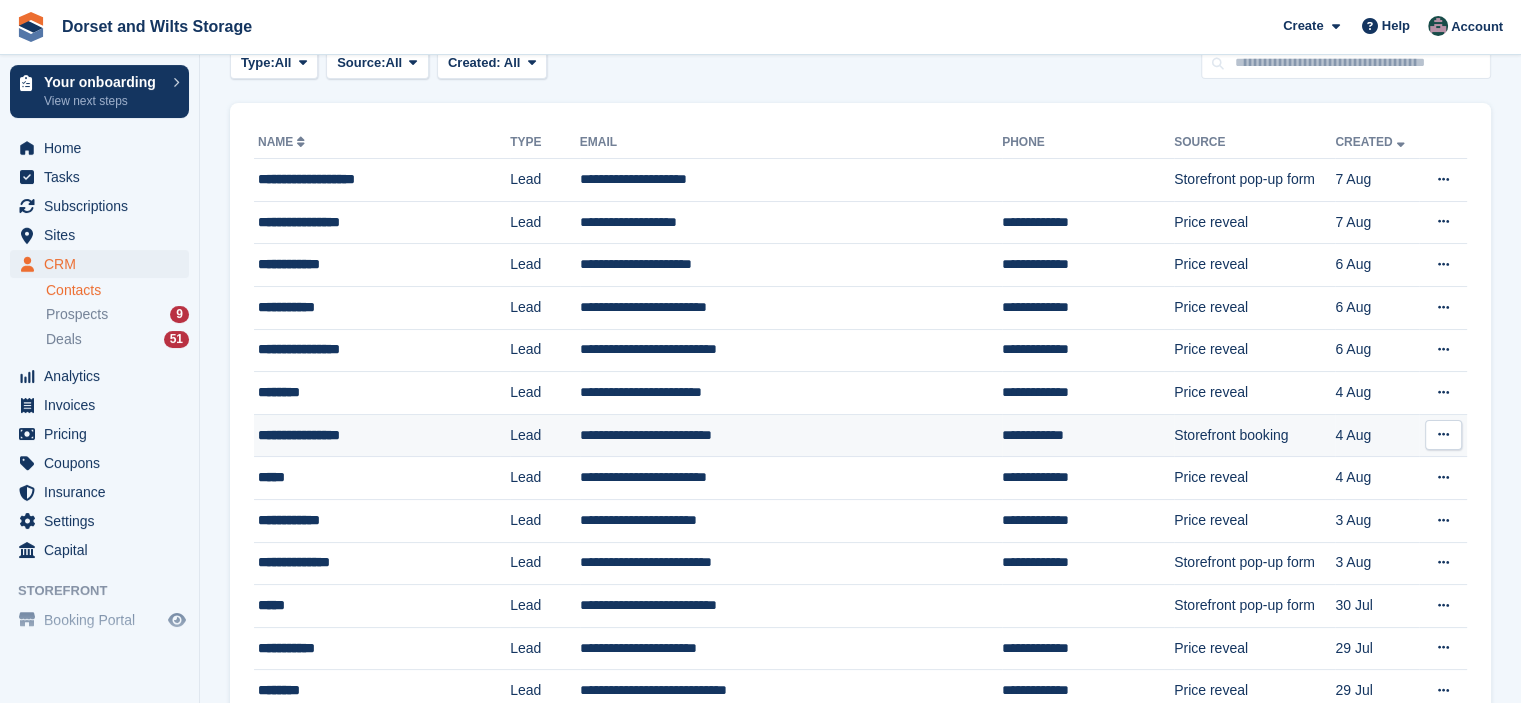 click at bounding box center [1443, 434] 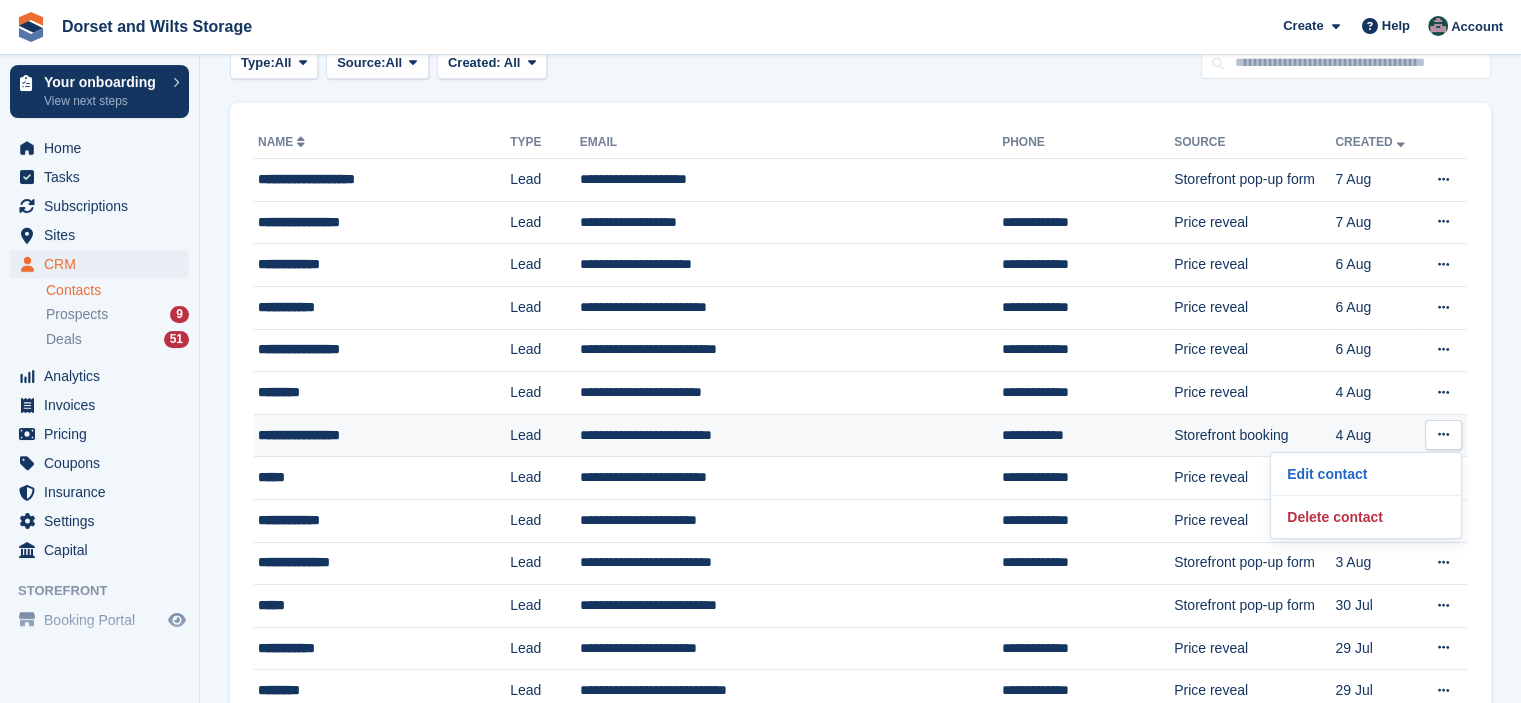 click on "**********" at bounding box center [368, 435] 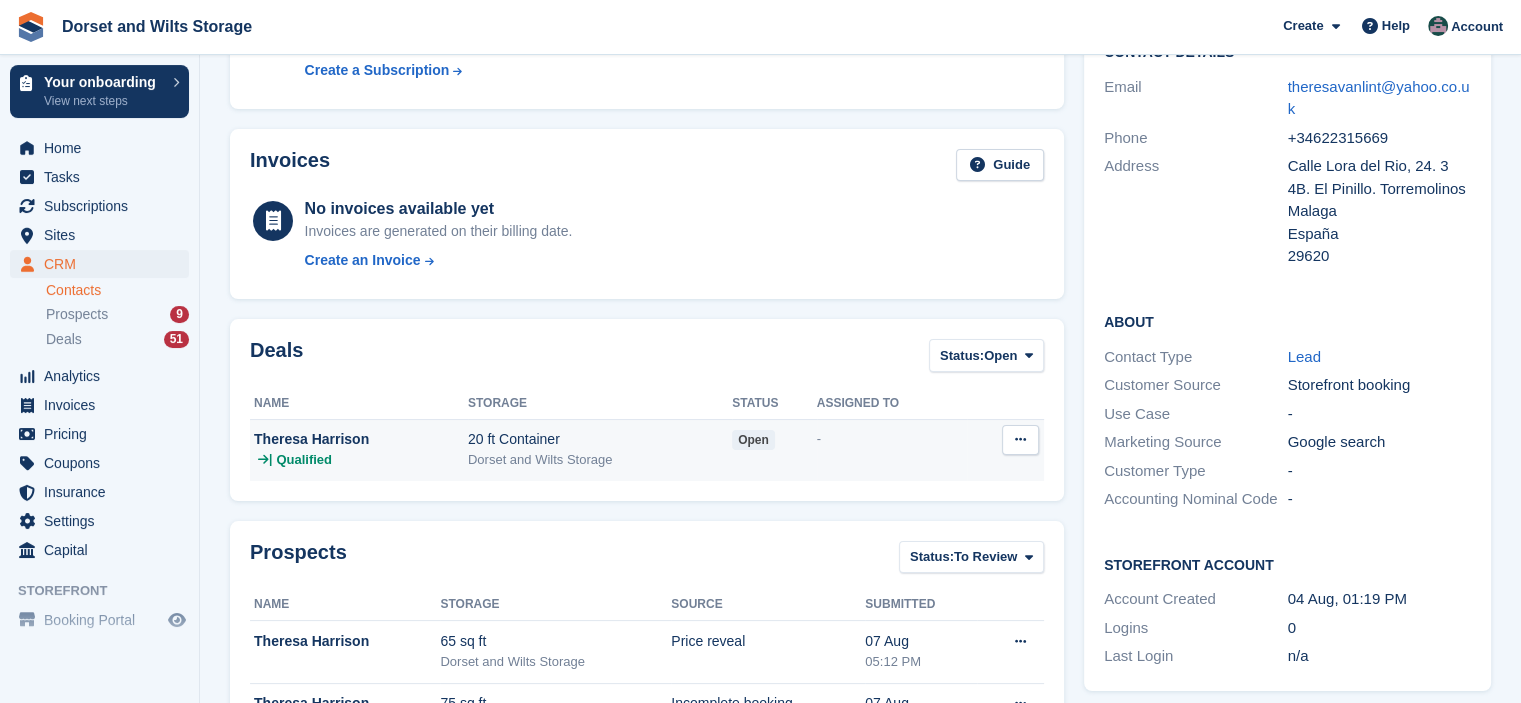 scroll, scrollTop: 100, scrollLeft: 0, axis: vertical 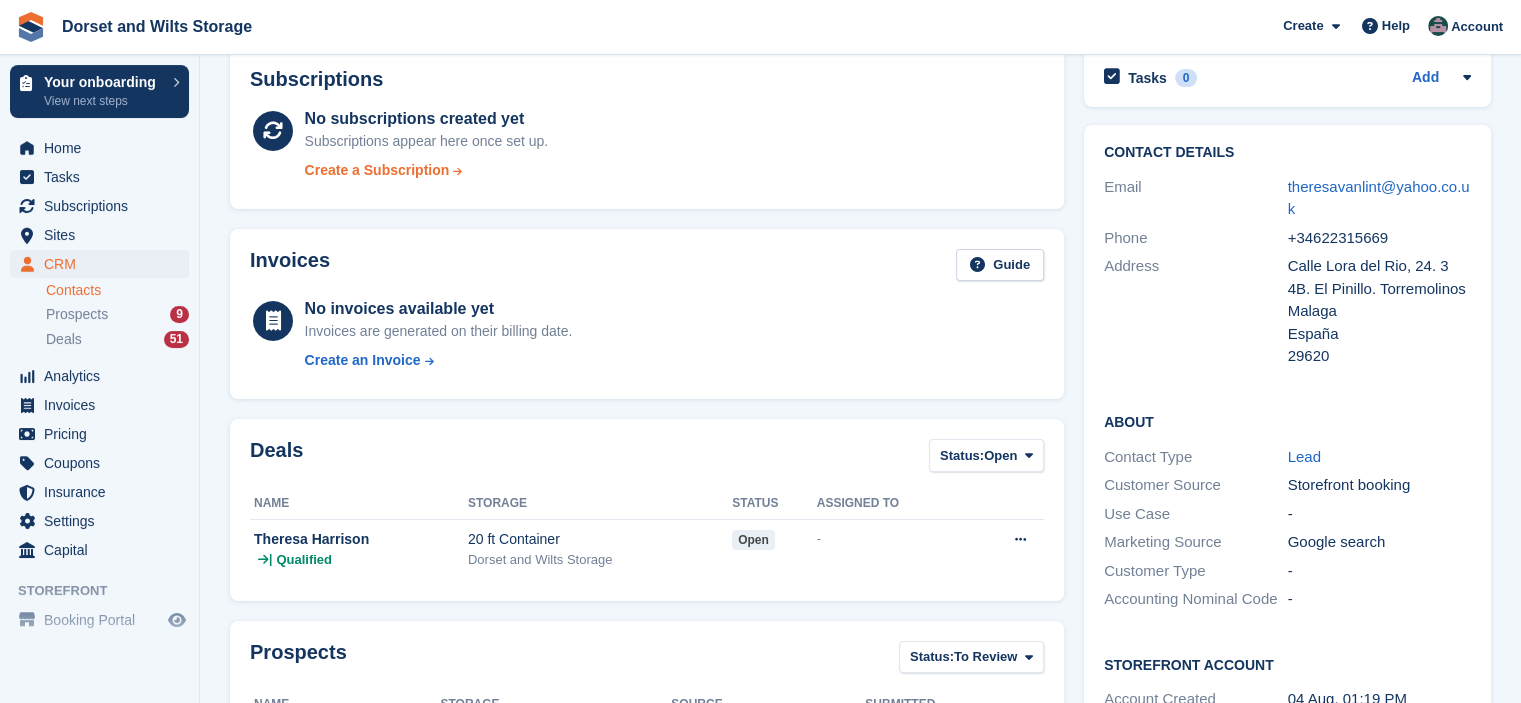 click on "Create a Subscription" at bounding box center [377, 170] 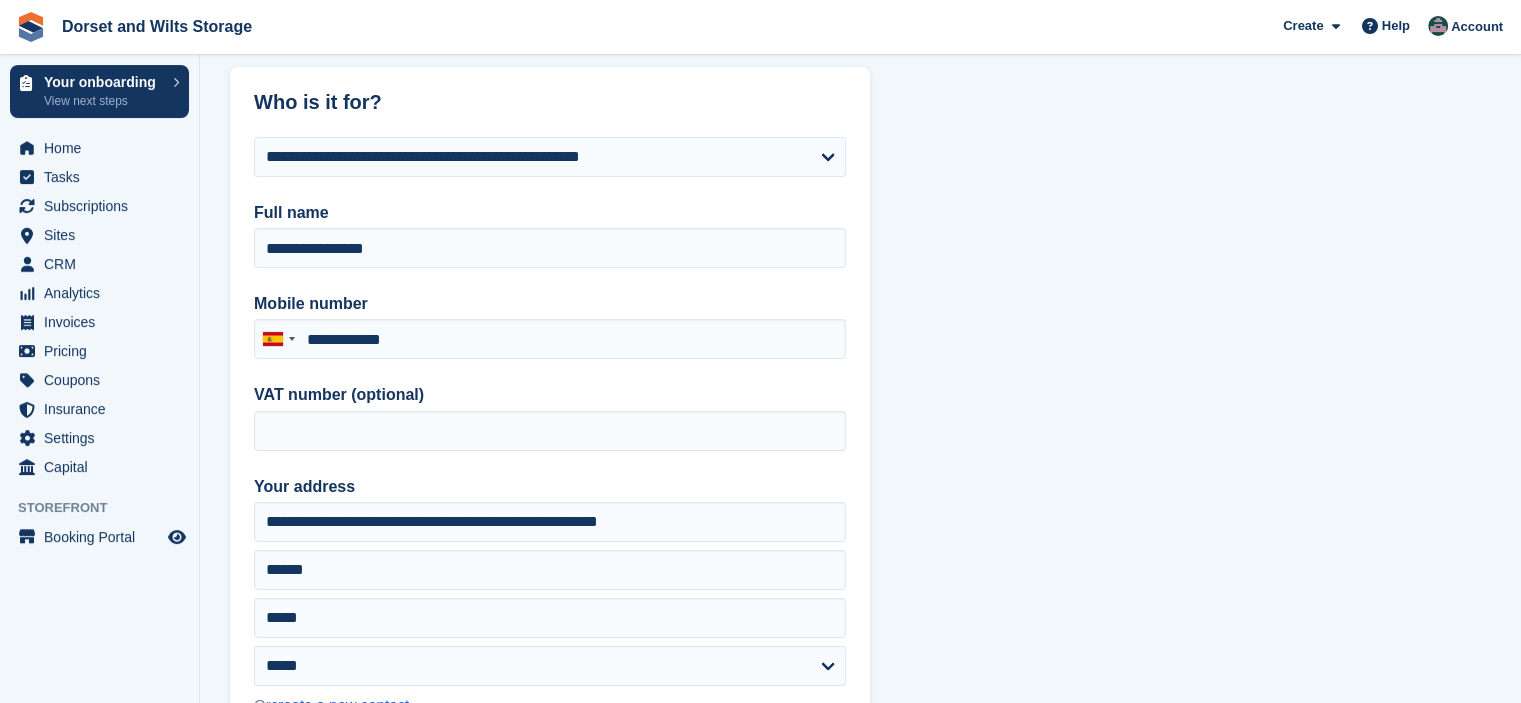 type on "**********" 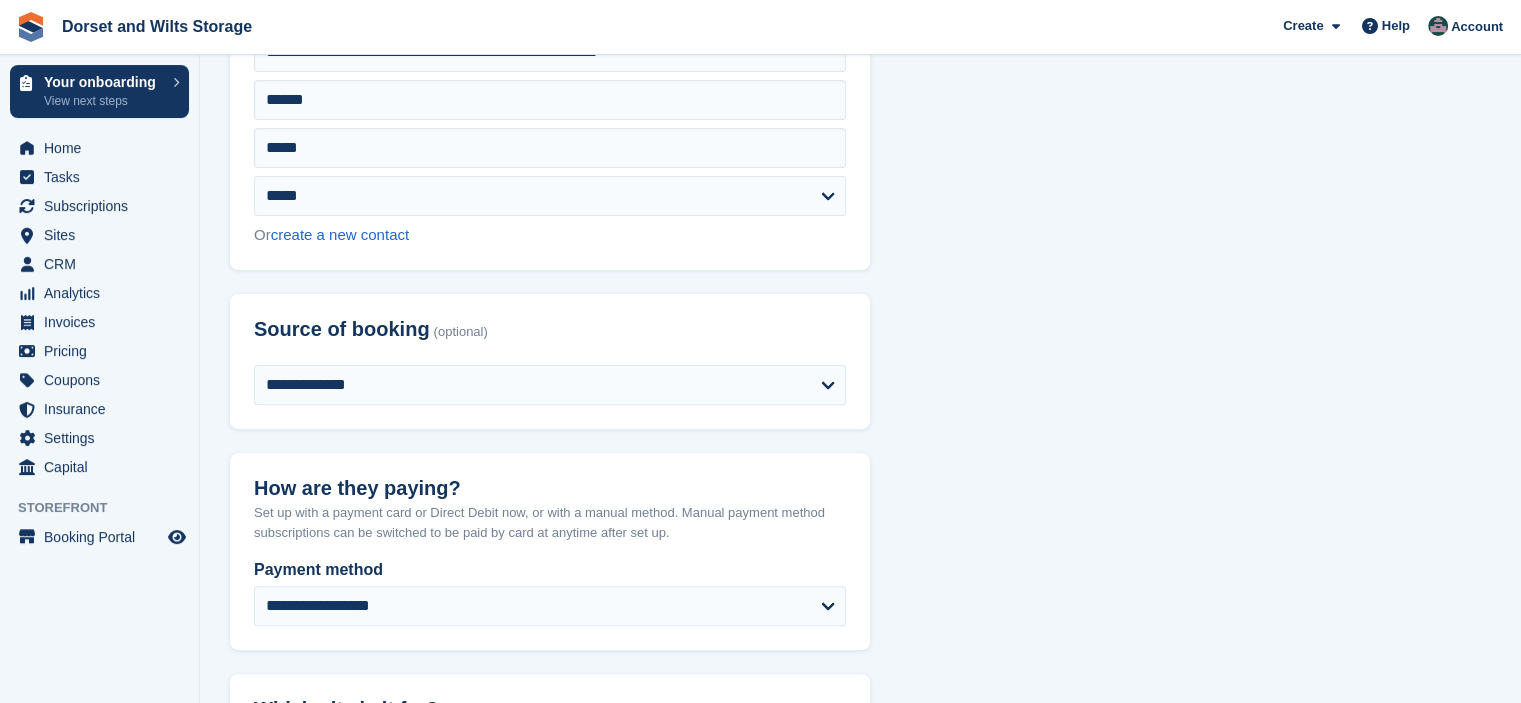 scroll, scrollTop: 300, scrollLeft: 0, axis: vertical 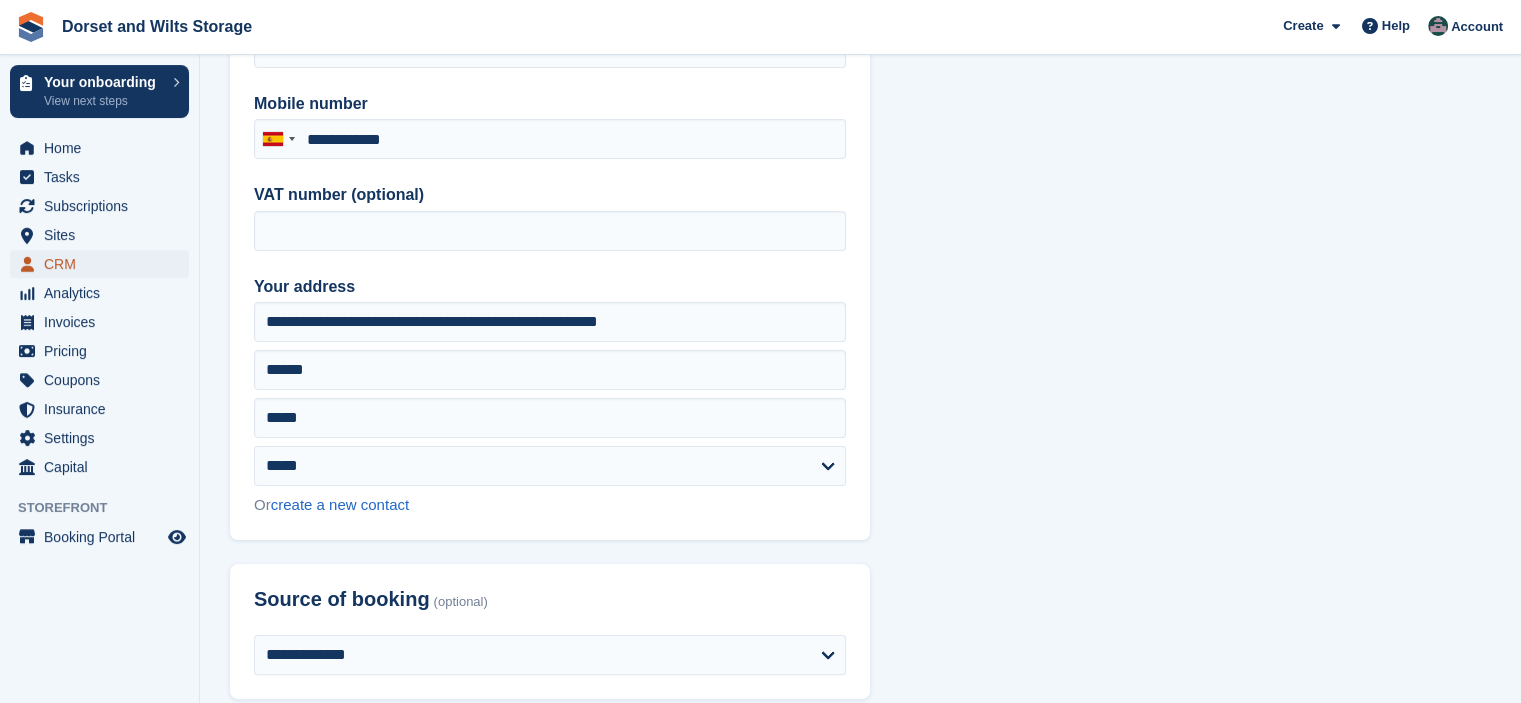 click on "CRM" at bounding box center [104, 264] 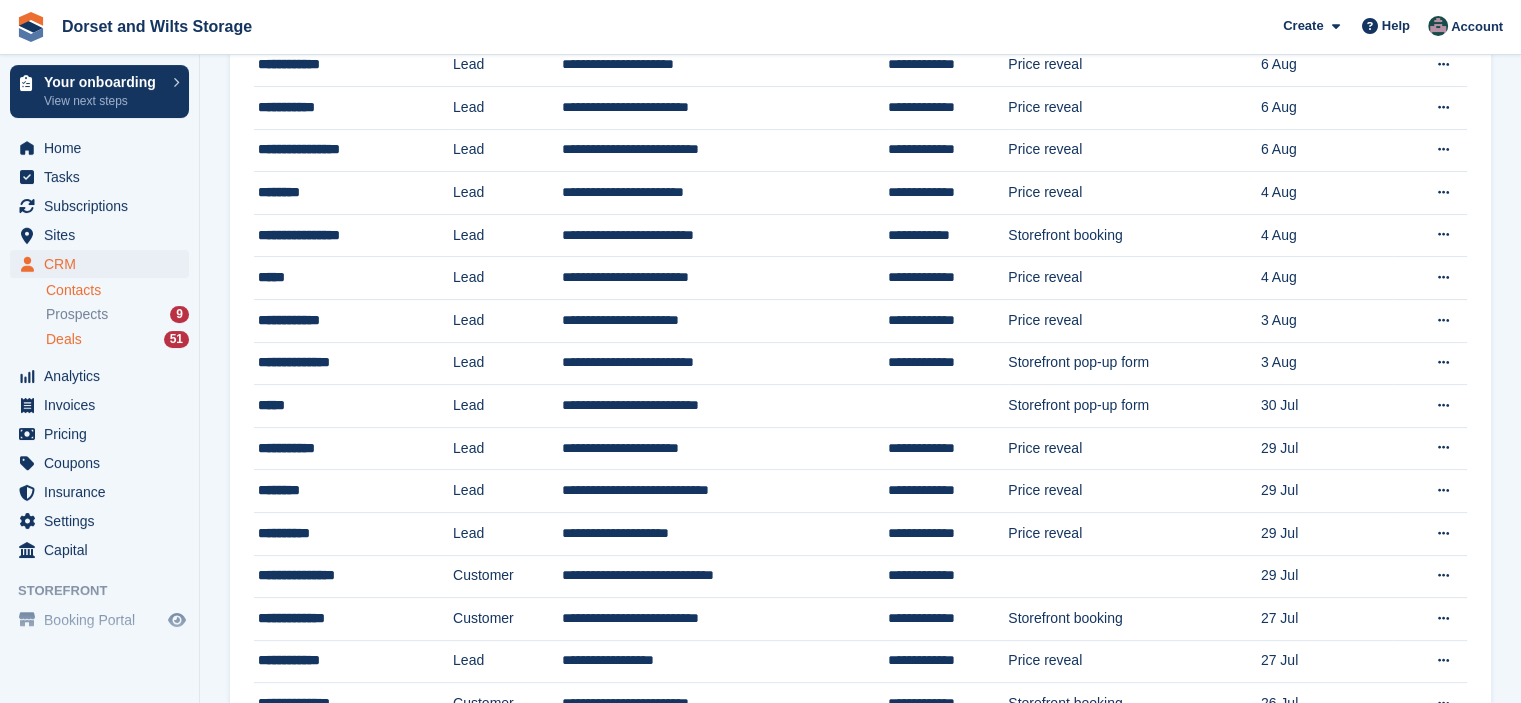 scroll, scrollTop: 0, scrollLeft: 0, axis: both 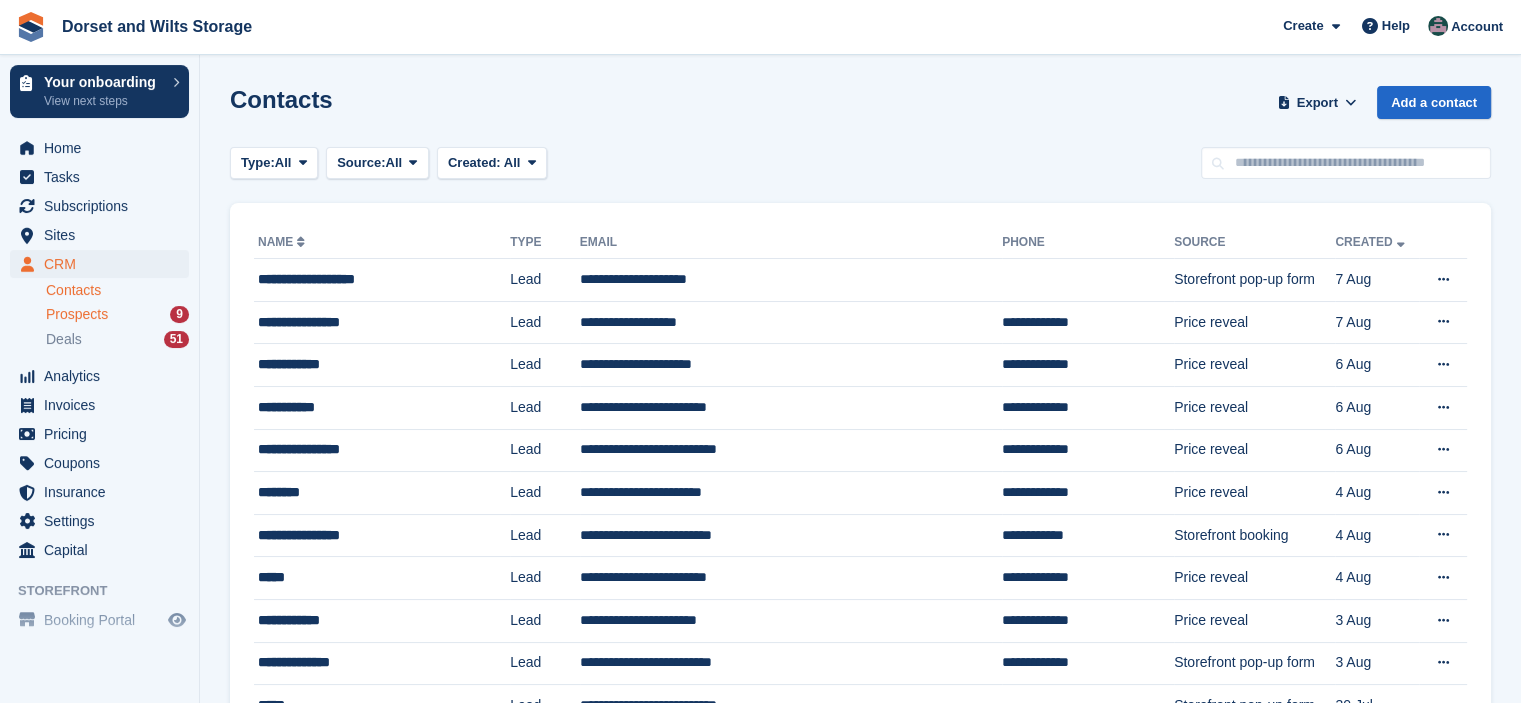 click on "Prospects
9" at bounding box center (117, 314) 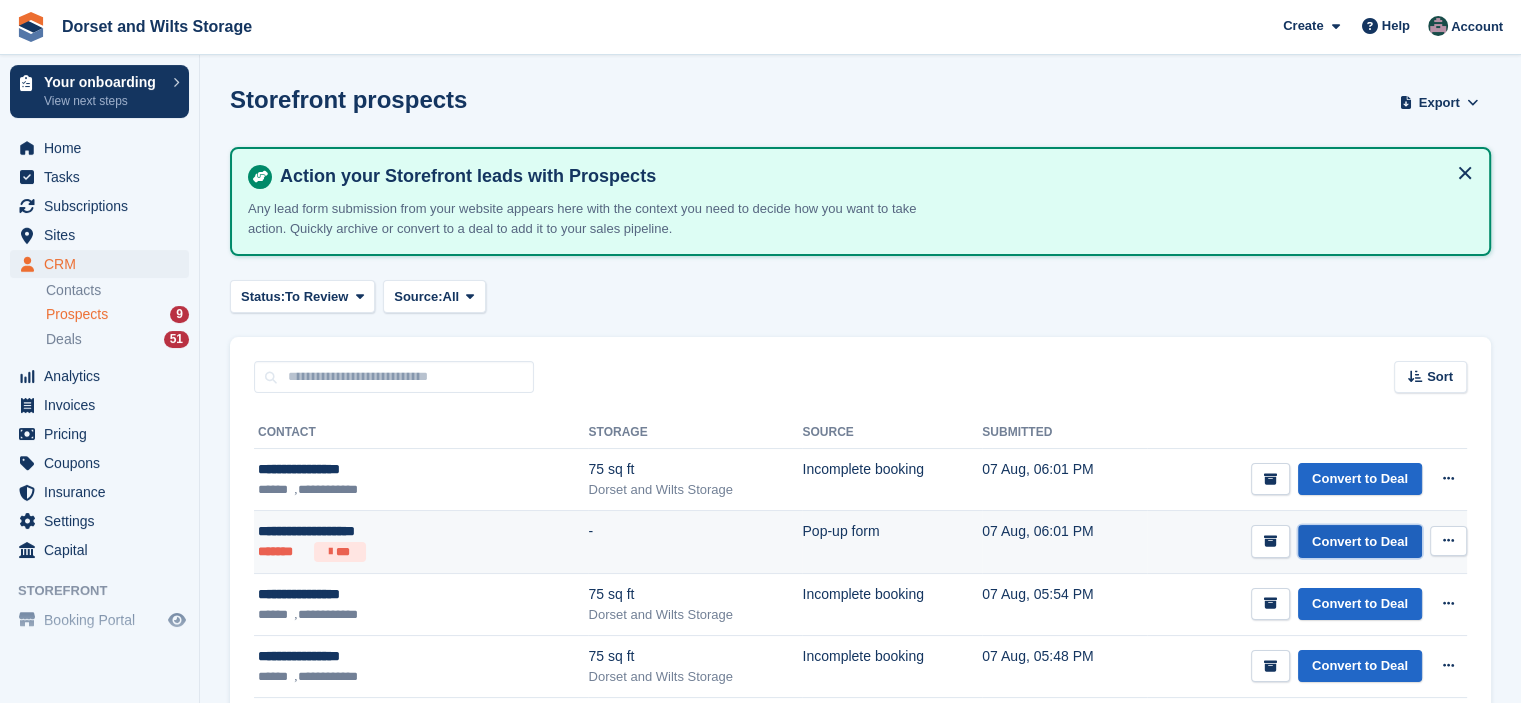 click on "Convert to Deal" at bounding box center [1360, 541] 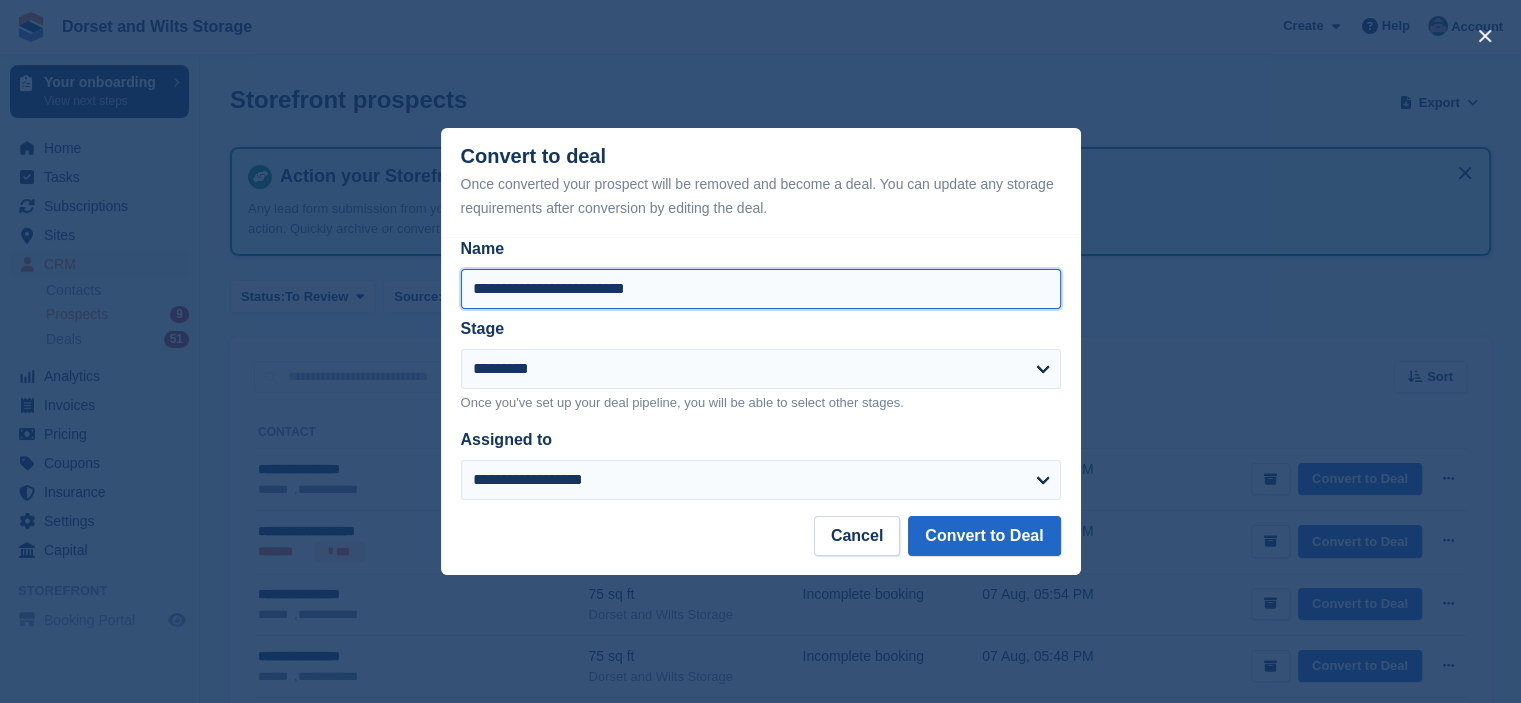 click on "**********" at bounding box center [761, 289] 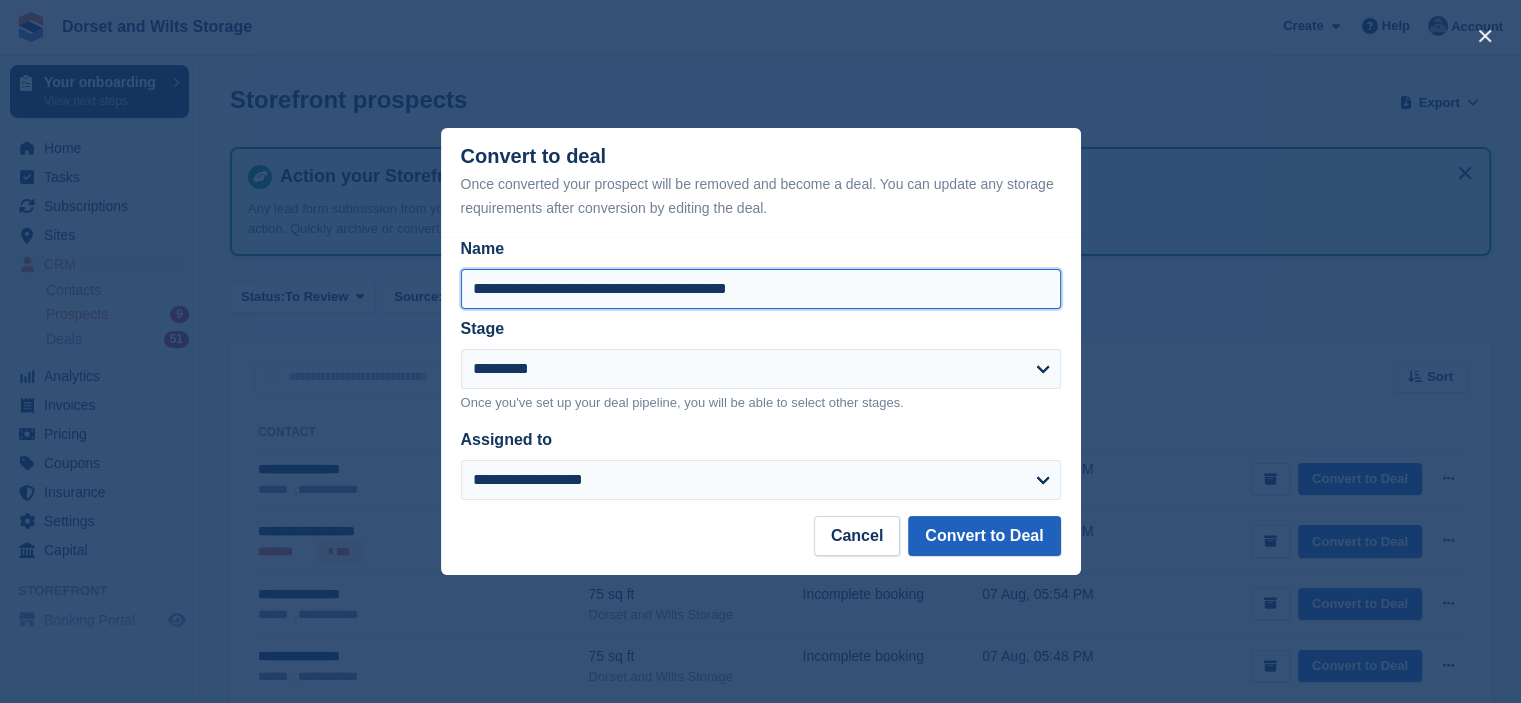 type on "**********" 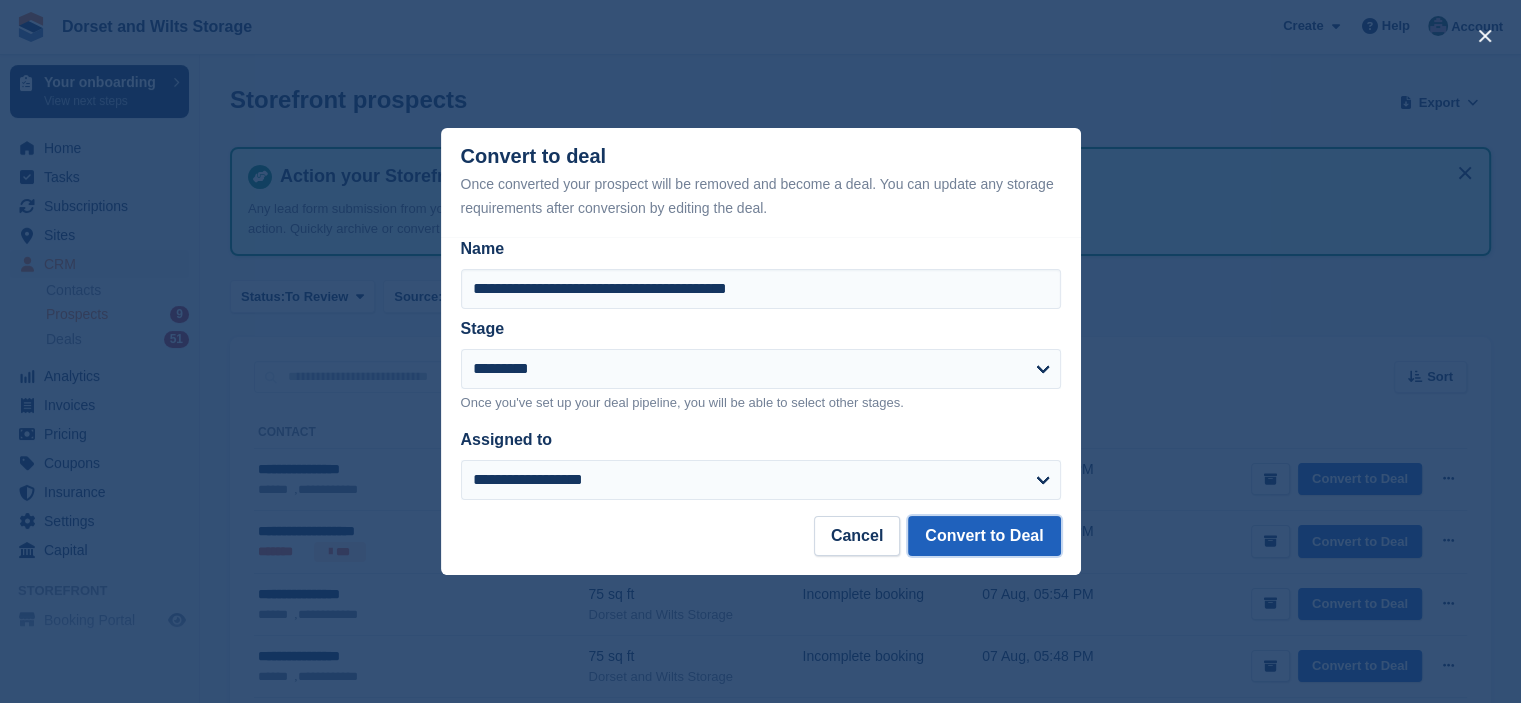click on "Convert to Deal" at bounding box center (984, 536) 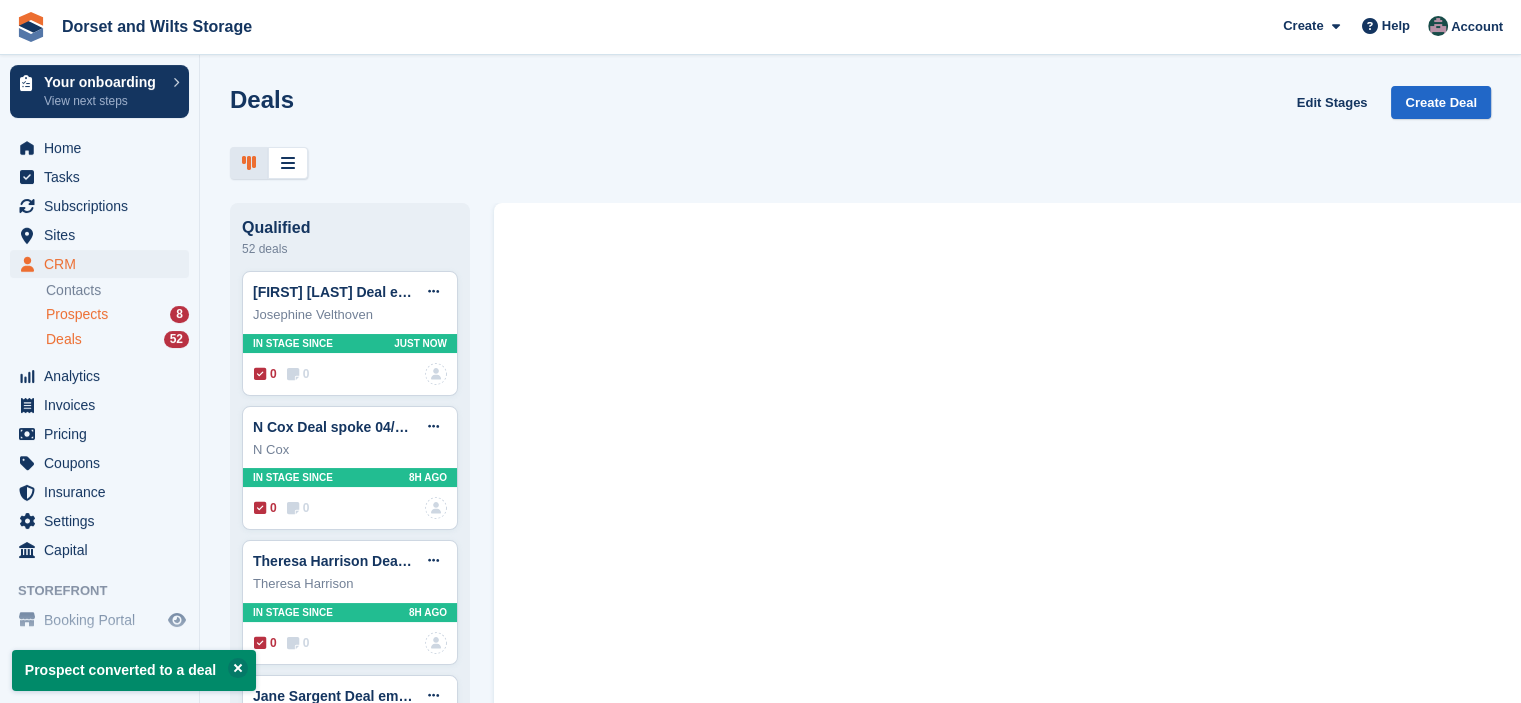 click on "Prospects" at bounding box center (77, 314) 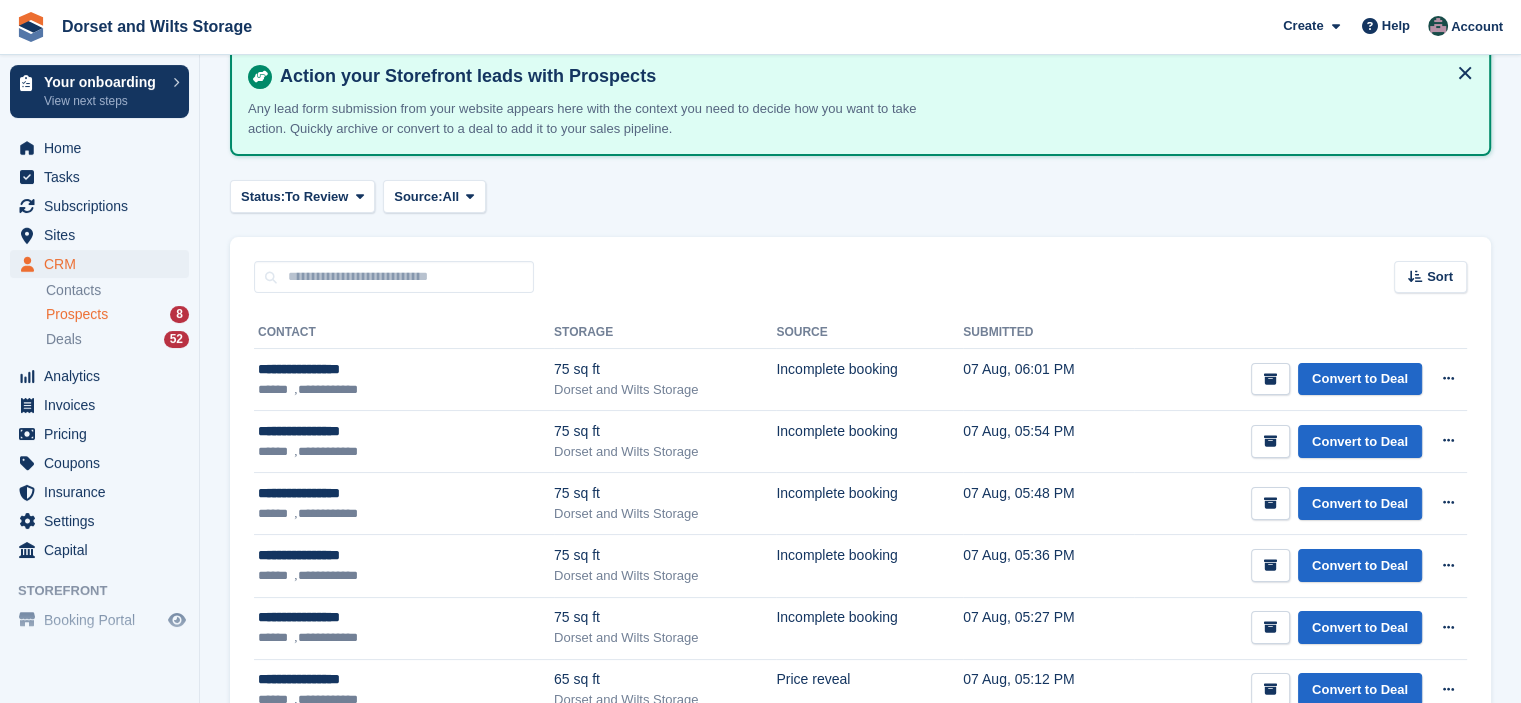 scroll, scrollTop: 0, scrollLeft: 0, axis: both 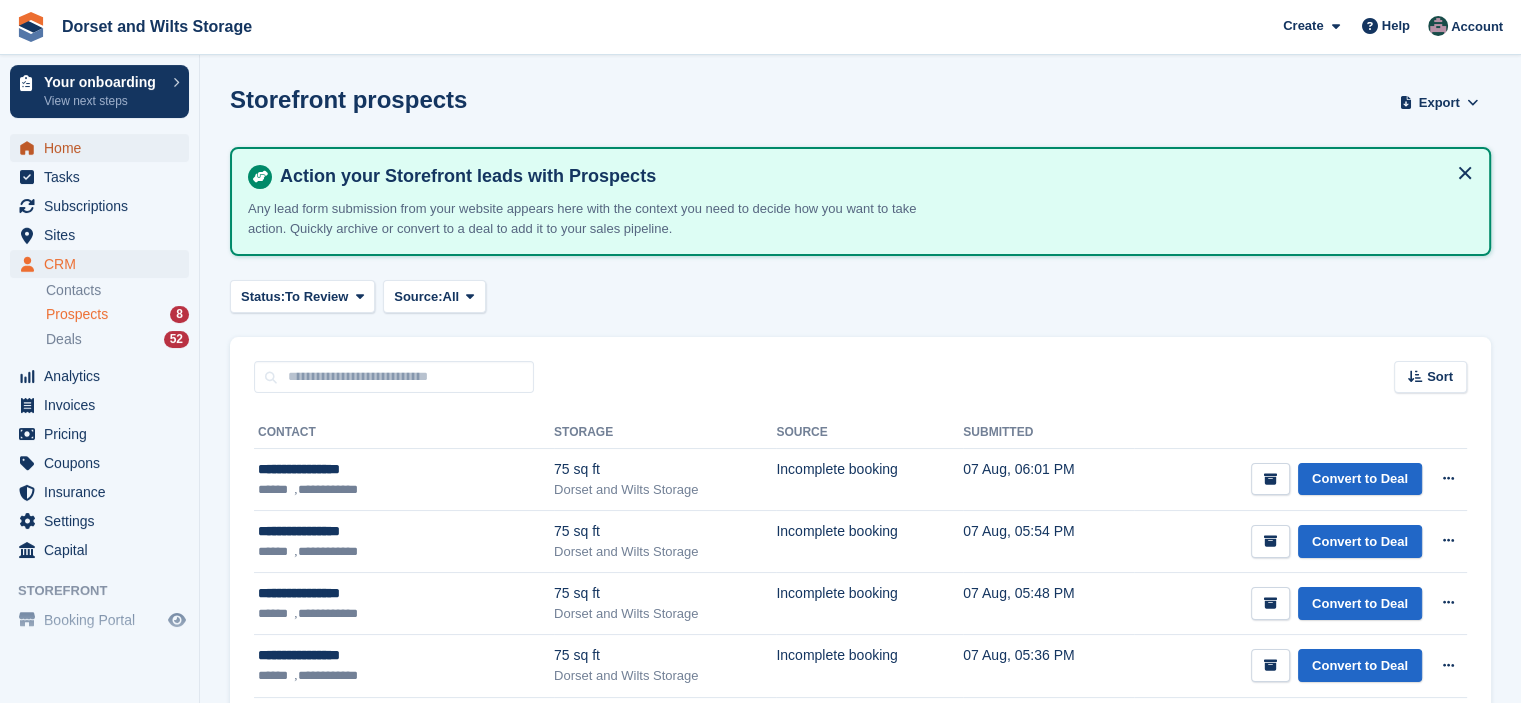 click on "Home" at bounding box center [104, 148] 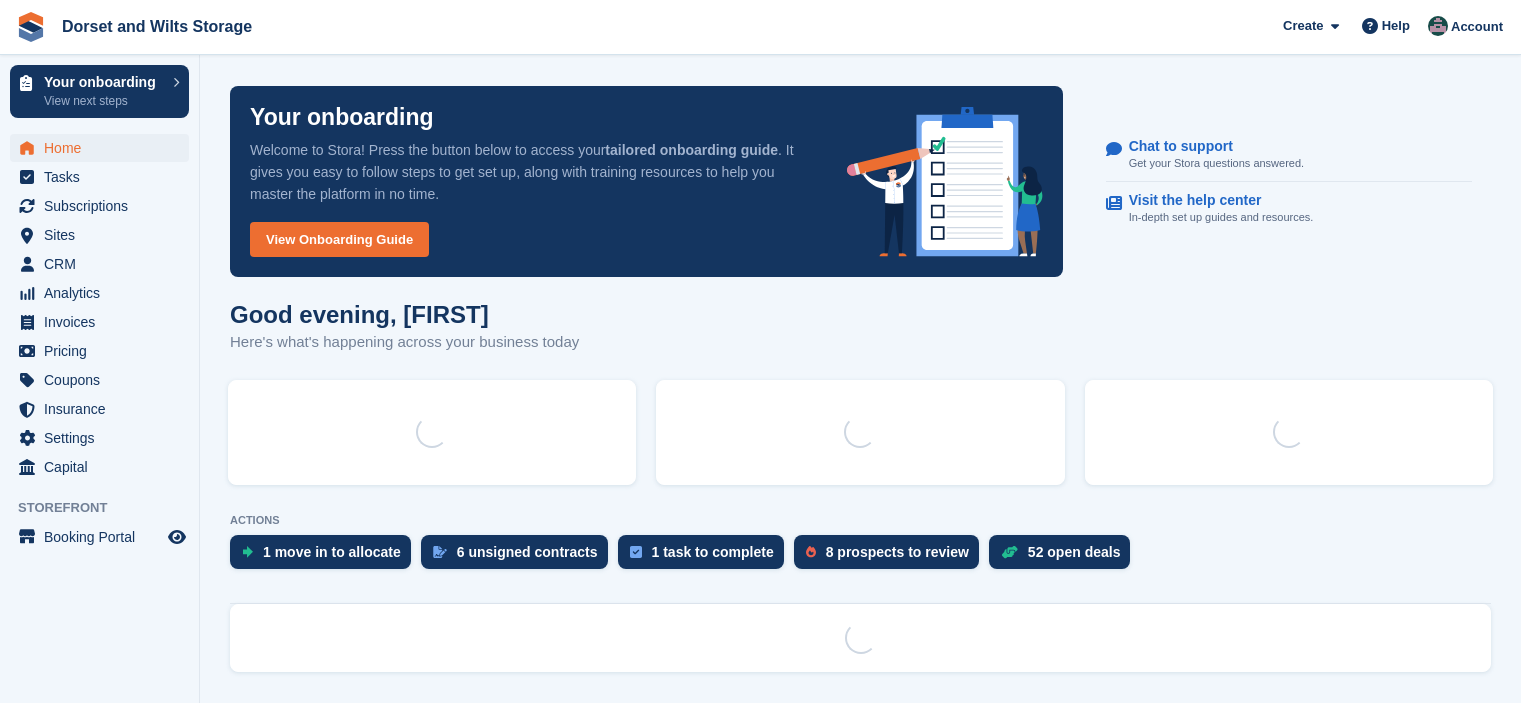scroll, scrollTop: 0, scrollLeft: 0, axis: both 